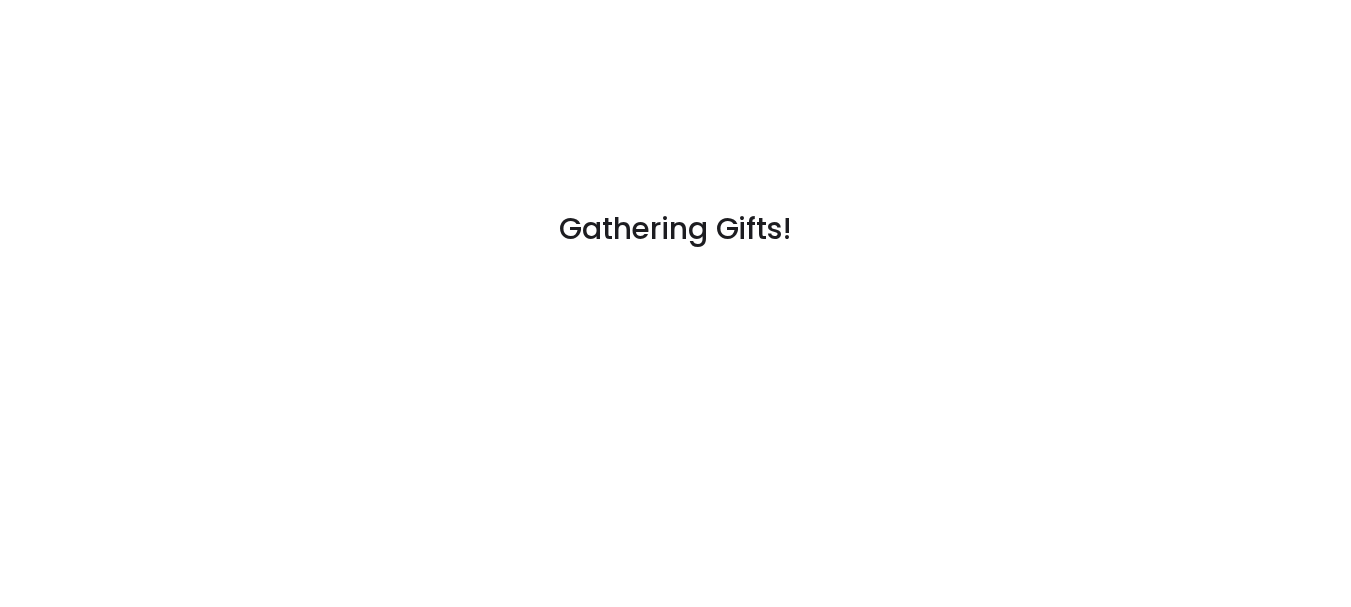 scroll, scrollTop: 0, scrollLeft: 0, axis: both 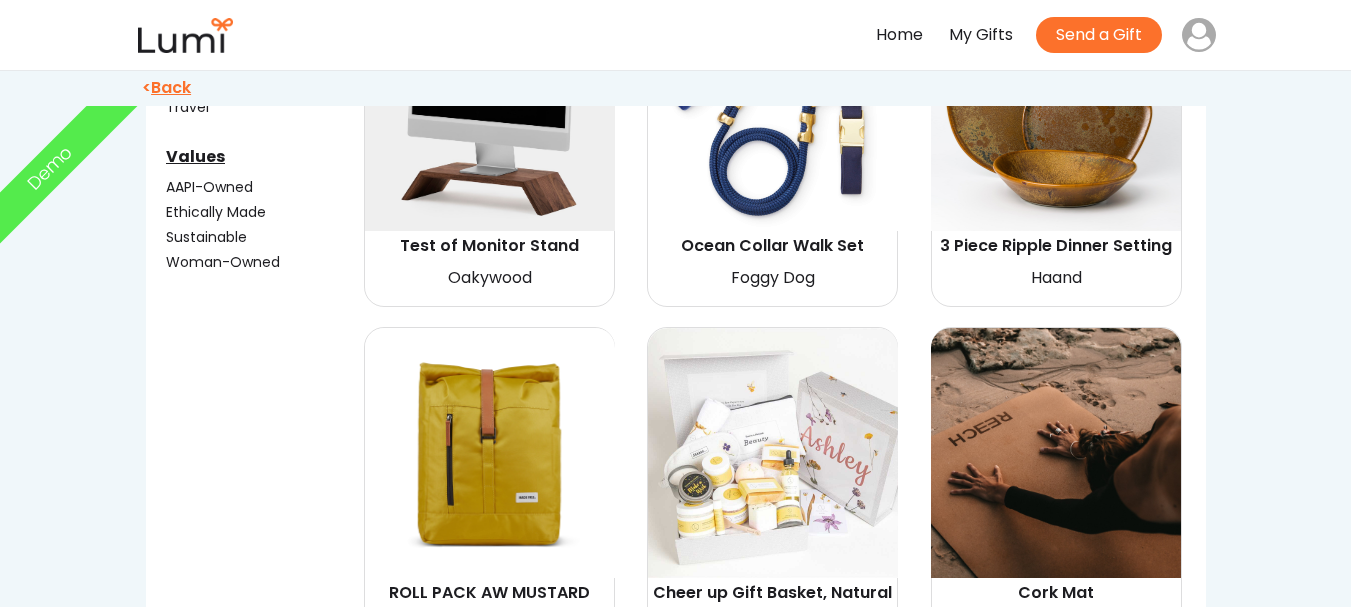 click at bounding box center [773, 453] 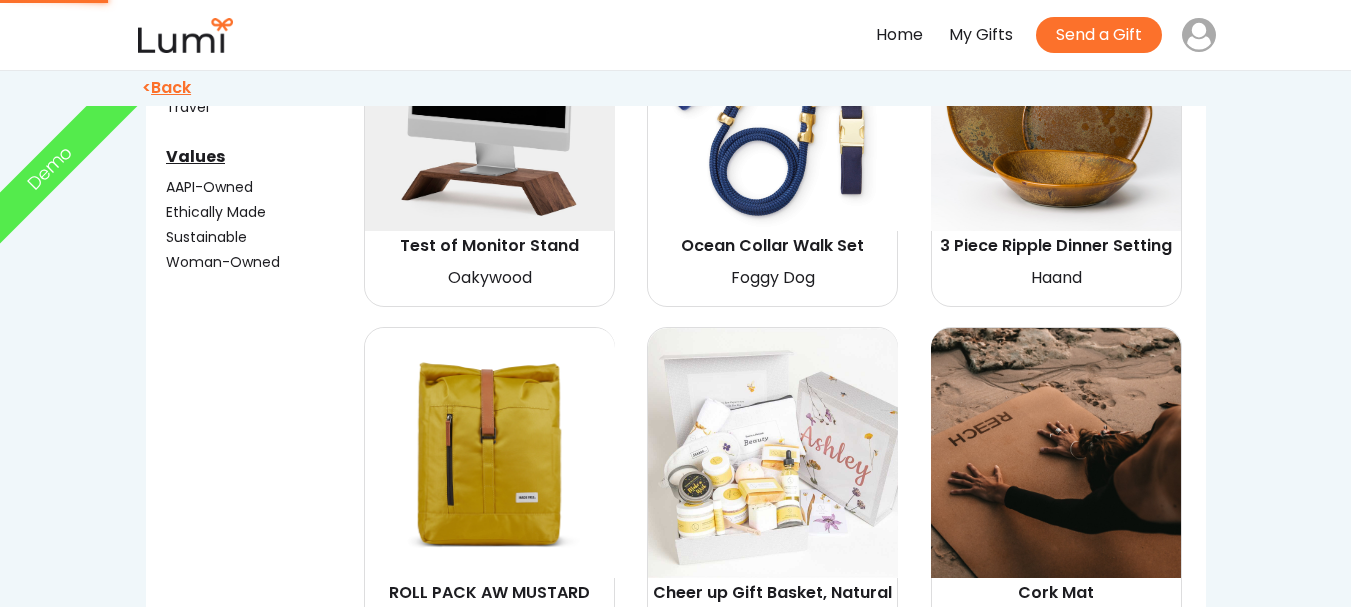select on "{"_class":"StaticObject","data":{"_api_c2_node.id":"gid://shopify/ProductVariant/42768221241574","_api_c2_node.title":"No","_api_c2_node.displayName":"Cheer up Gift Basket, Natural Care Package, Recovery Gift Box - No","_api_c2_node.inventoryQuantity":1810,"_api_c2_node.price":"140.00","_api_c2_node.selectedOptions":{"_class":"ListWrapper","query":{"t":"Static","data":[{"_class":"StaticObject","data":{"_api_c2_name":"Name on the lid","_api_c2_value":"No","body_raw_text":"","_id":"3244f72ffc09185f691f50b86b7fd336"},"btype_id":"api.apiconnector2.bTGys.bTIey.node.selectedOptions"}],"btype_id":"api.apiconnector2.bTGys.bTIey.node.selectedOptions"}},"body_raw_text":"","_id":"f7c95d56d9dc7c108fd286e448224d5a"},"btype_id":"api.apiconnector2.bTGys.bTIey.data.product.variants.edges"}" 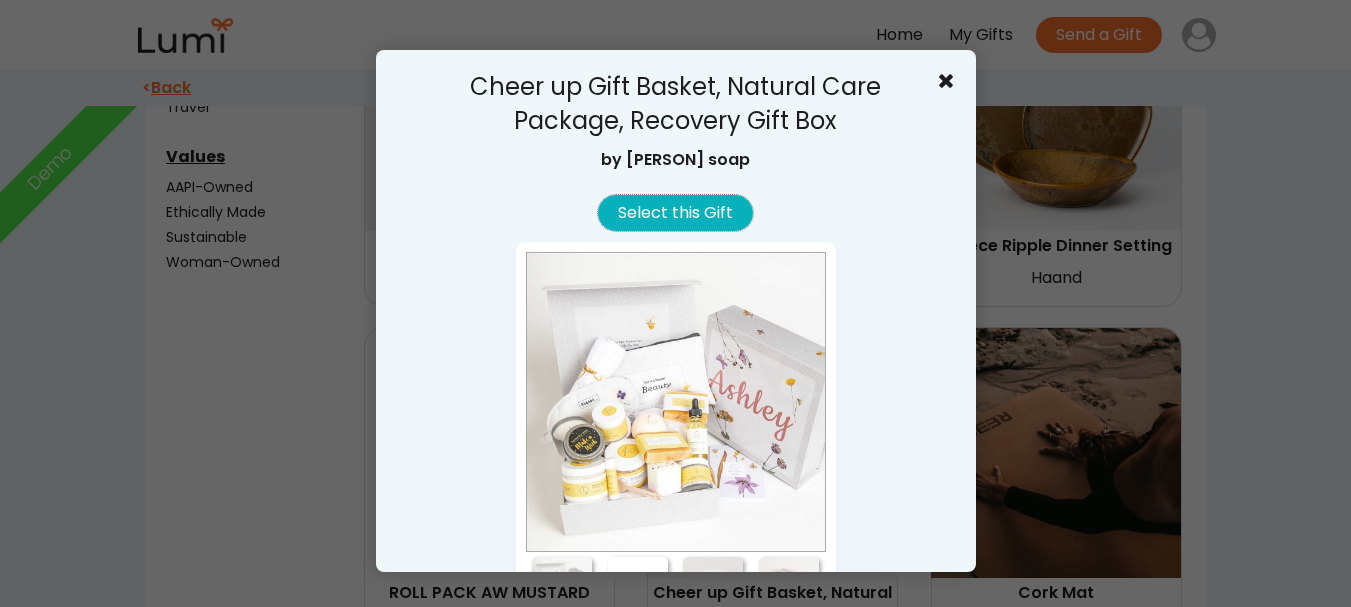 click on "Select this Gift" at bounding box center [675, 213] 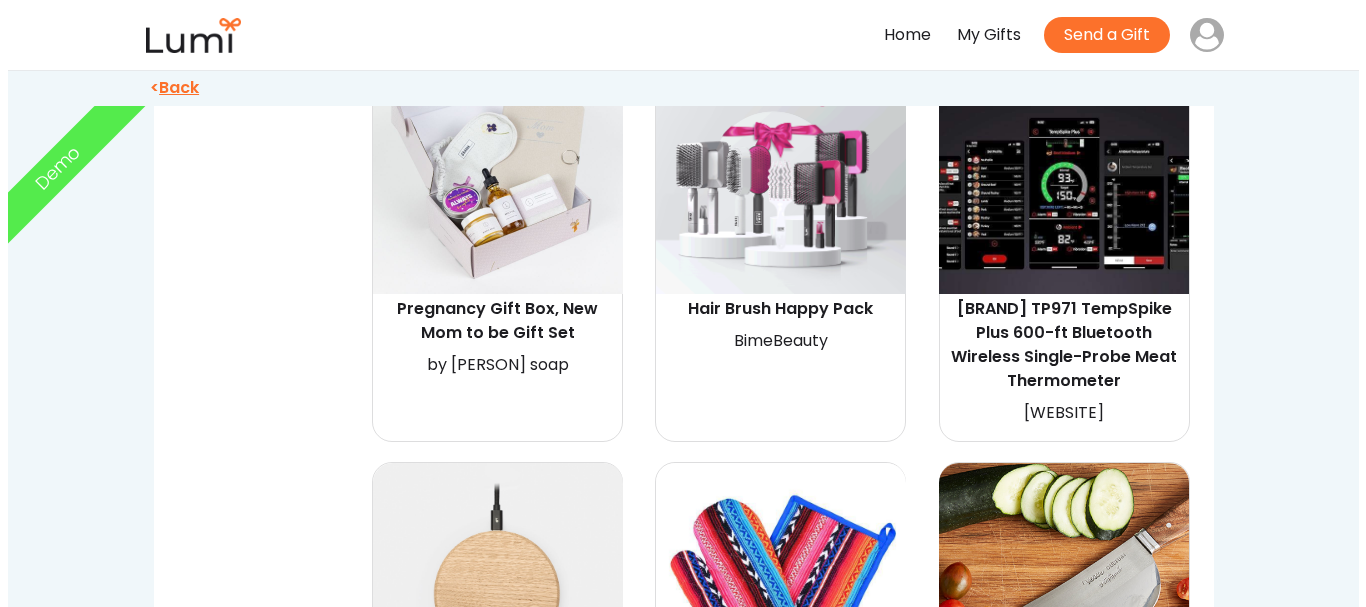scroll, scrollTop: 1058, scrollLeft: 0, axis: vertical 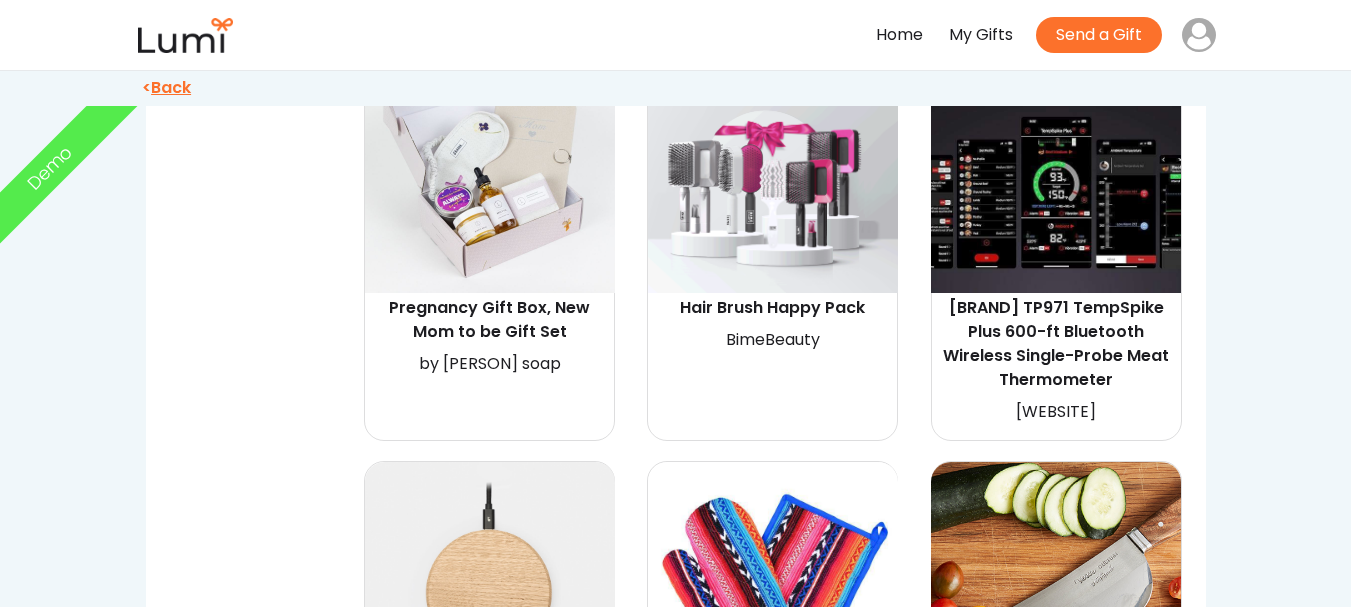 click at bounding box center [1056, 168] 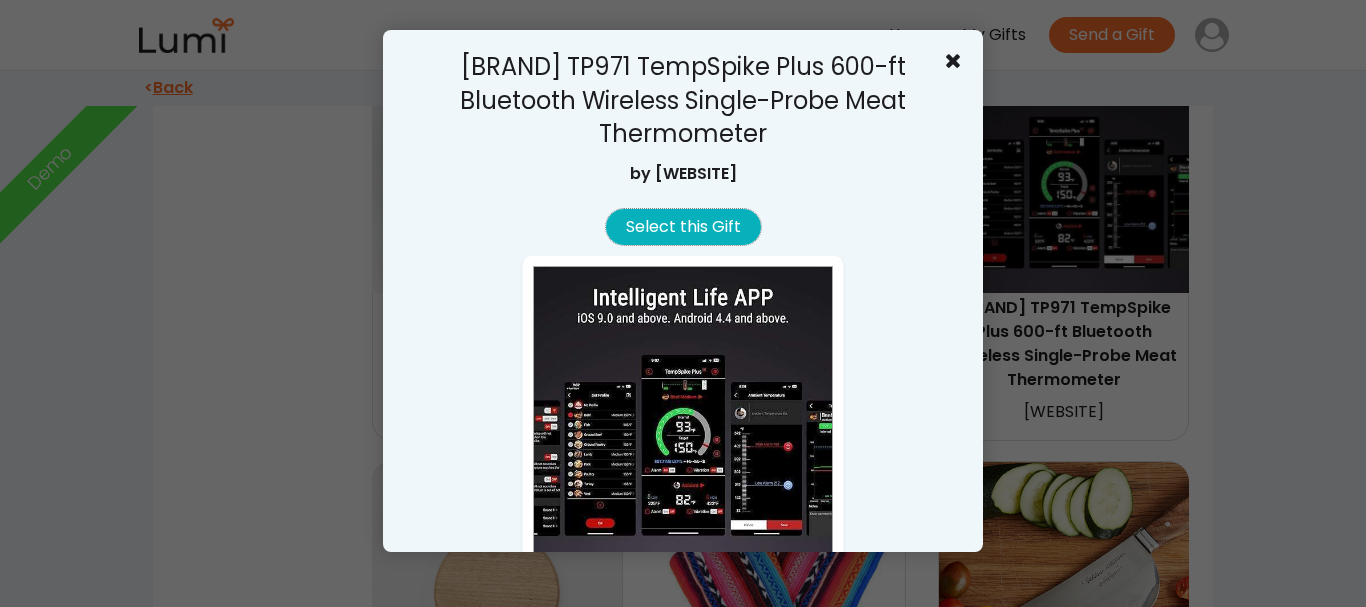 click on "Select this Gift" at bounding box center (683, 227) 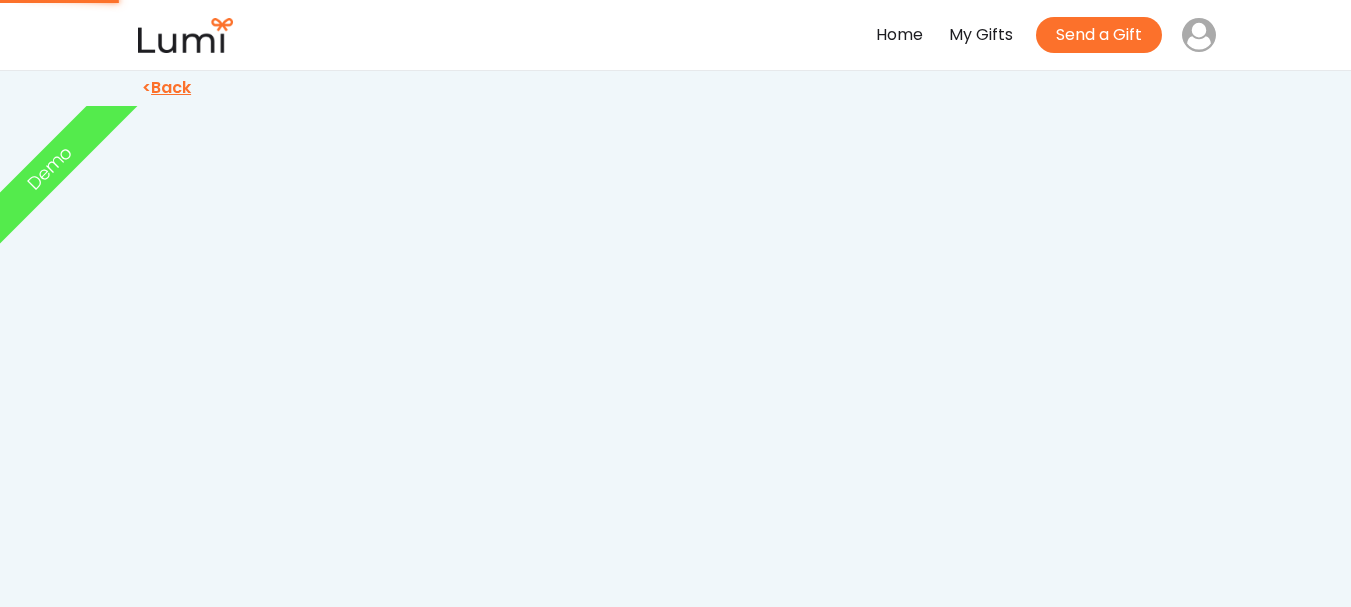 scroll, scrollTop: 0, scrollLeft: 0, axis: both 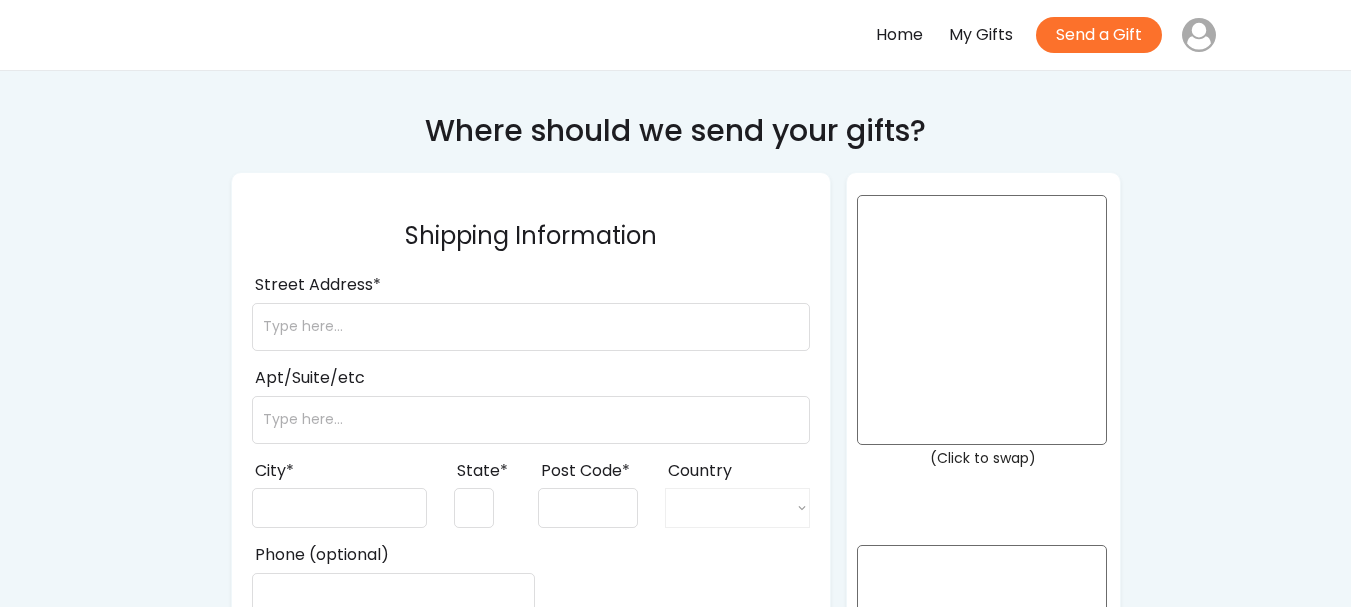 select on ""1348695171700984260__LOOKUP__1708985228834x169246185333063360"" 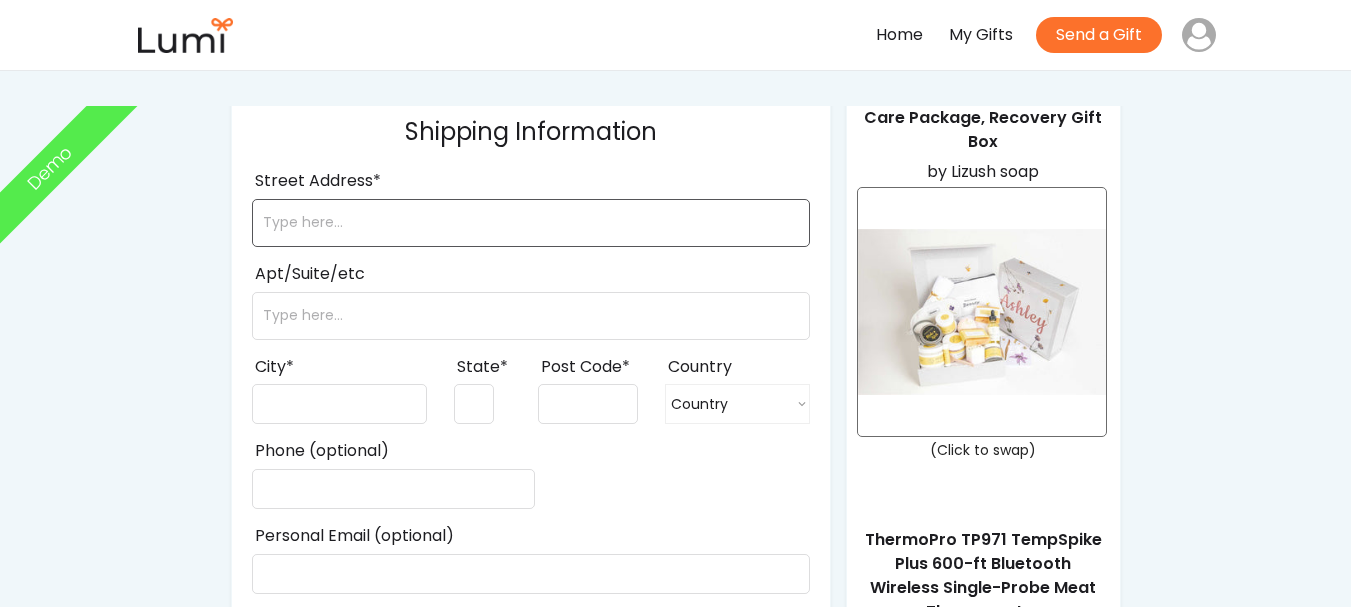 scroll, scrollTop: 124, scrollLeft: 0, axis: vertical 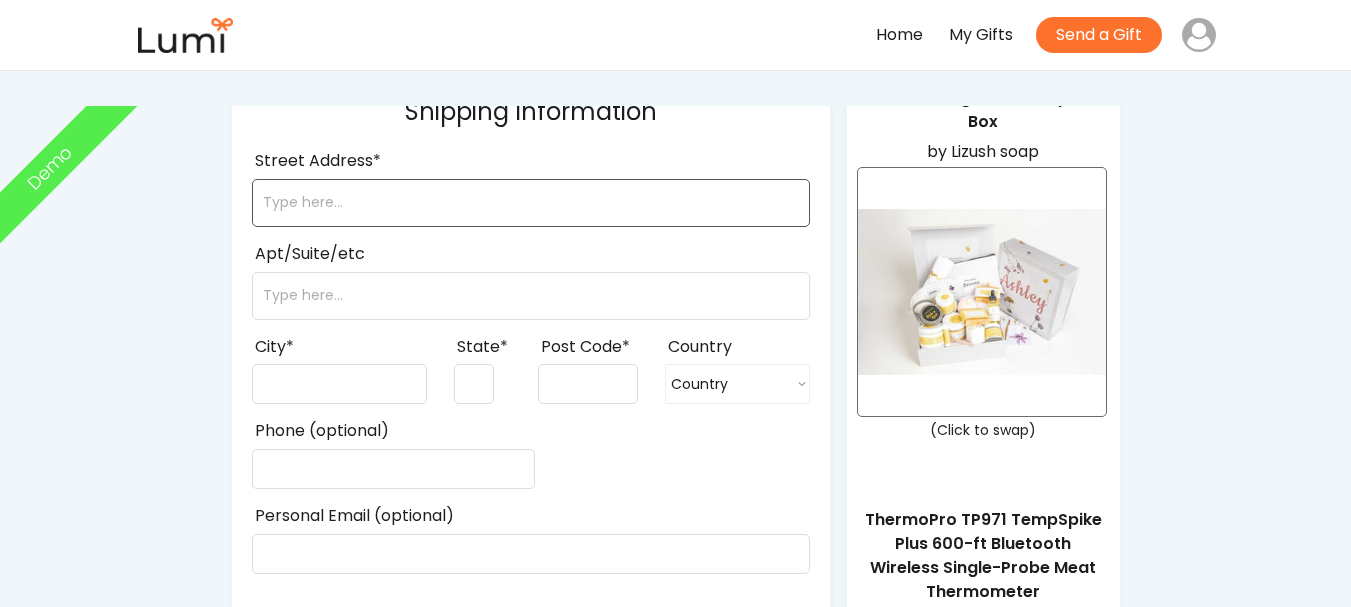 click at bounding box center (531, 203) 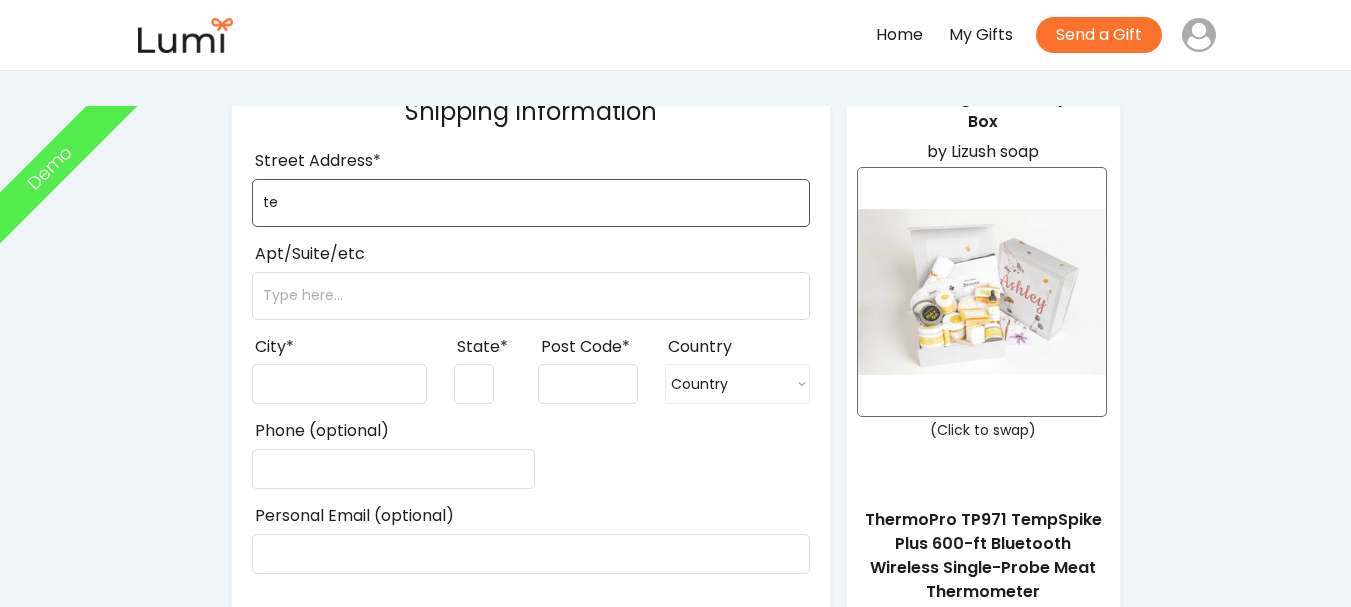 type on "t" 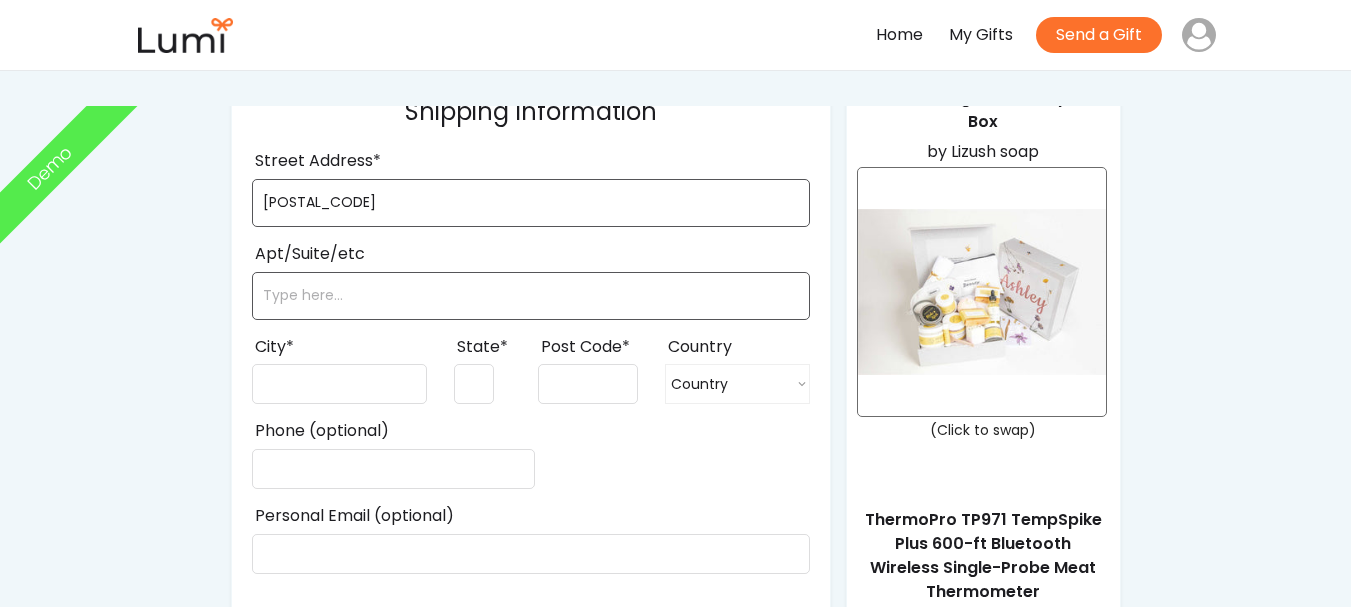 type on "23118" 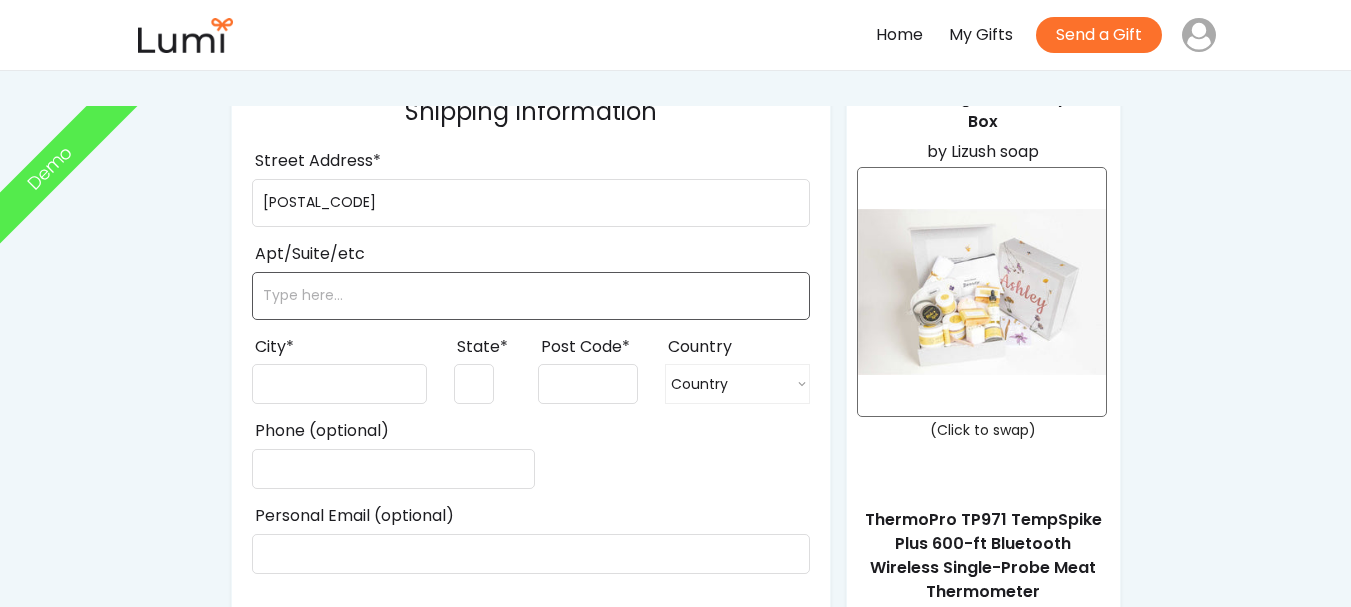 click at bounding box center (531, 296) 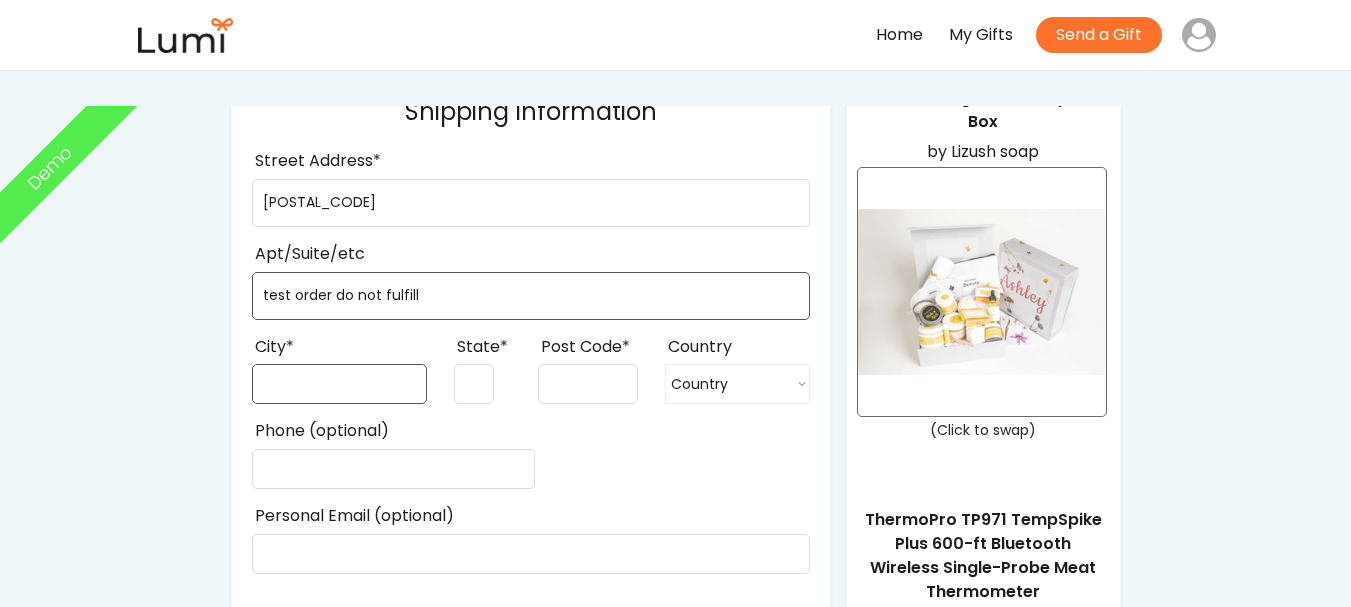type on "test order do not fulfill" 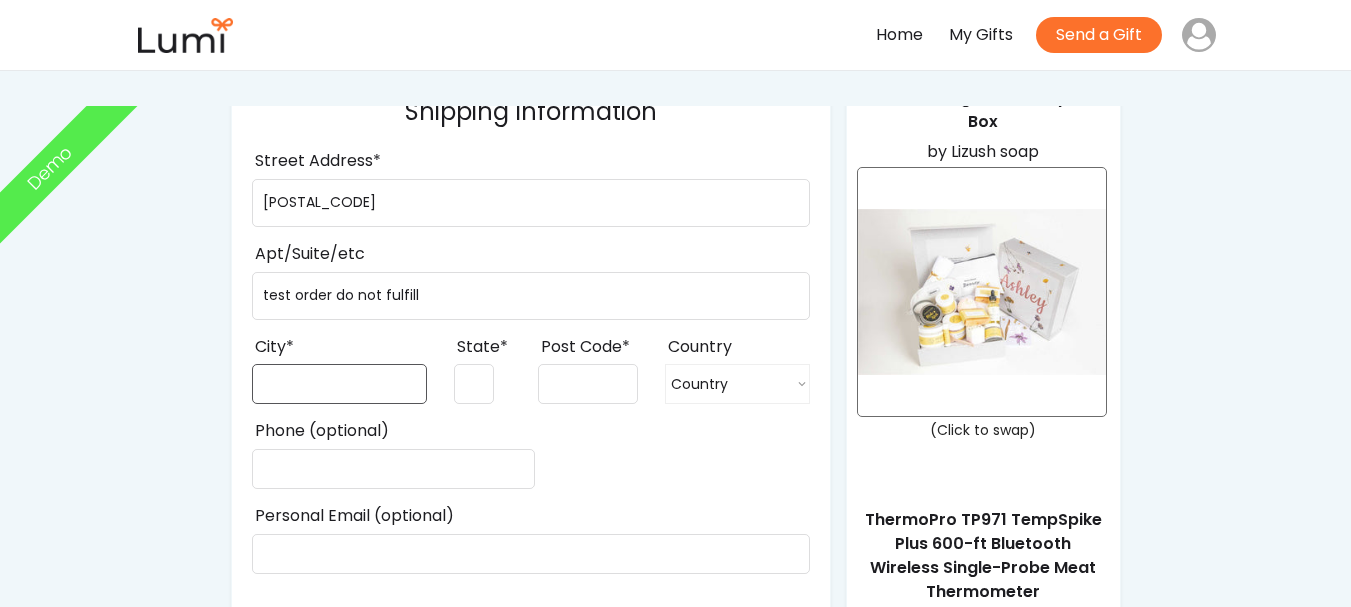 click at bounding box center [339, 384] 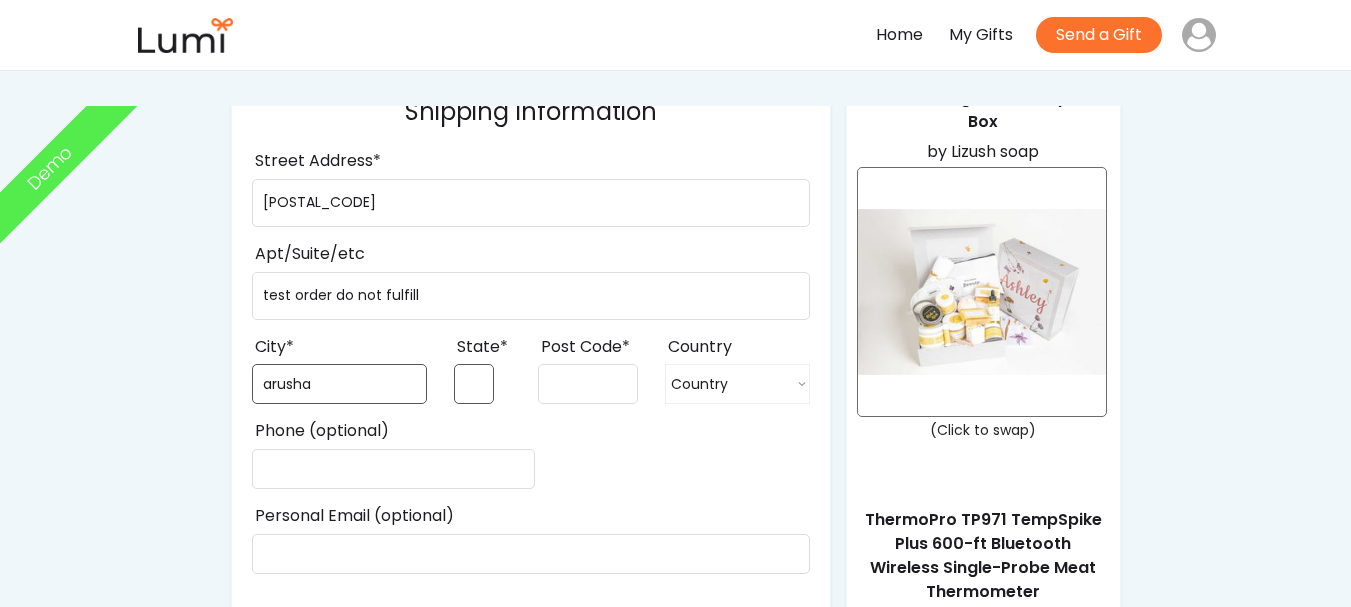 type on "arusha" 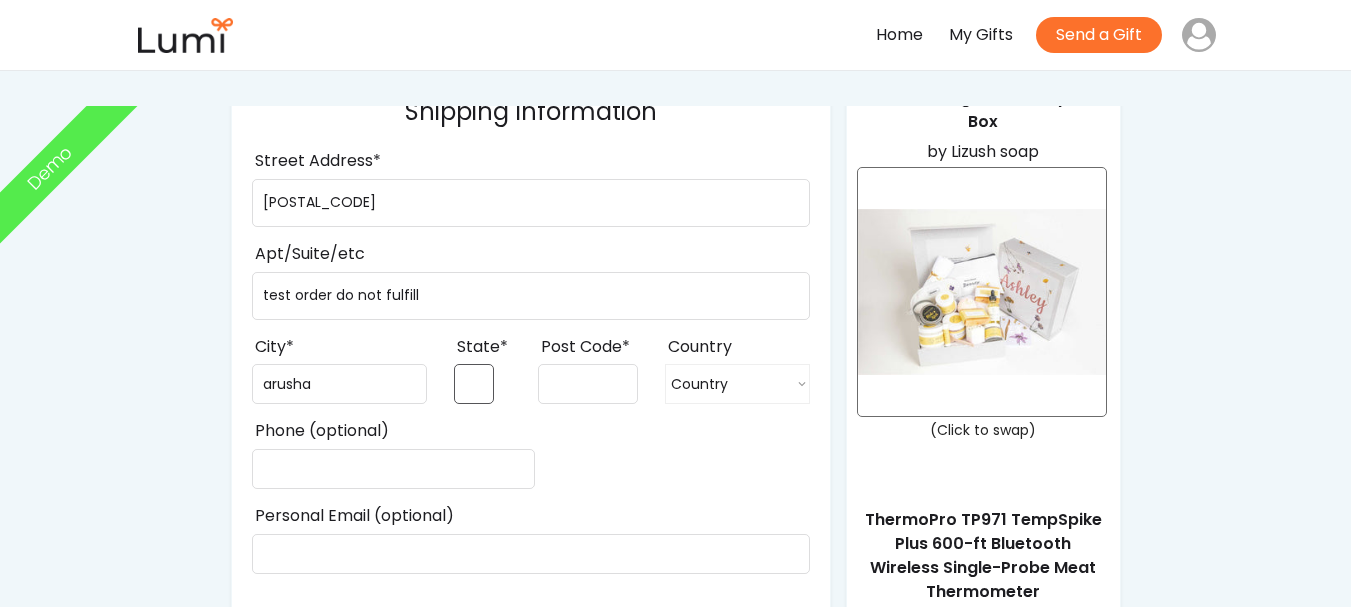click at bounding box center [474, 384] 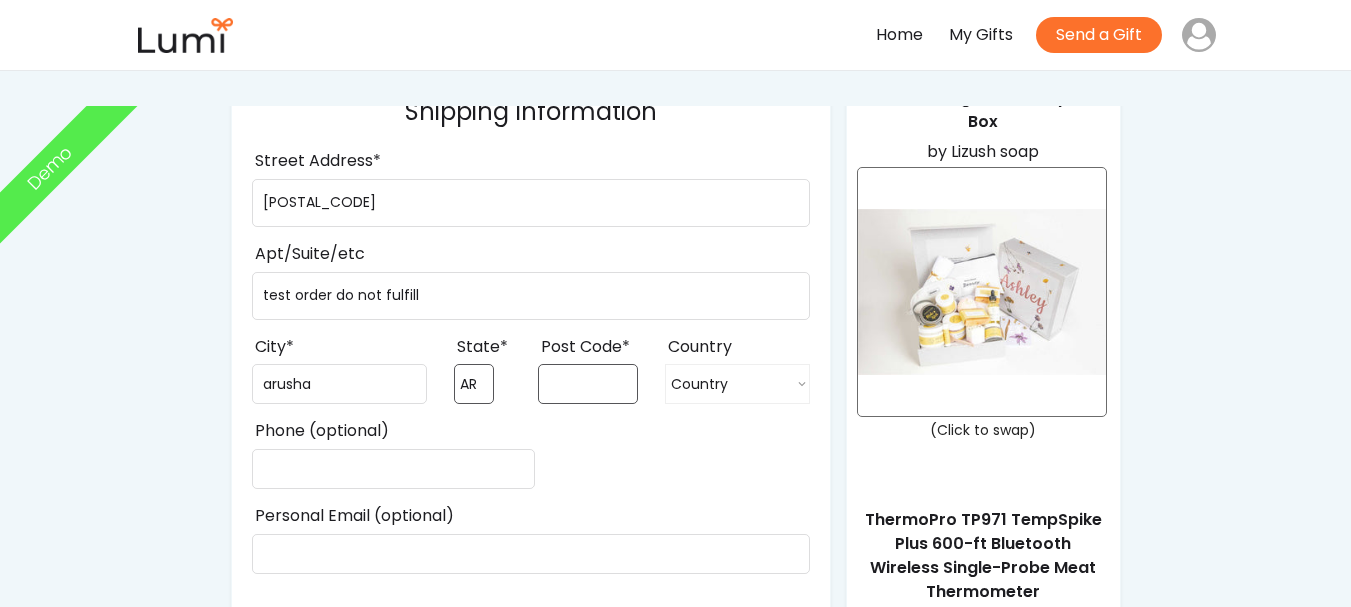 type on "AR" 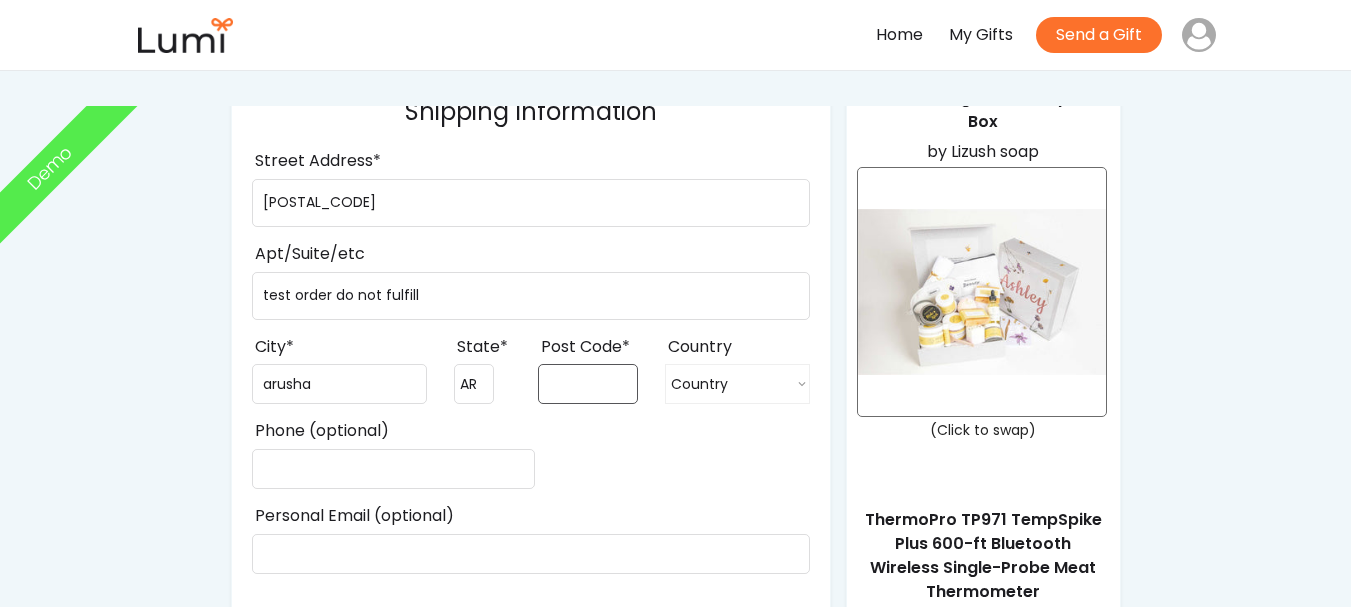 click at bounding box center [588, 384] 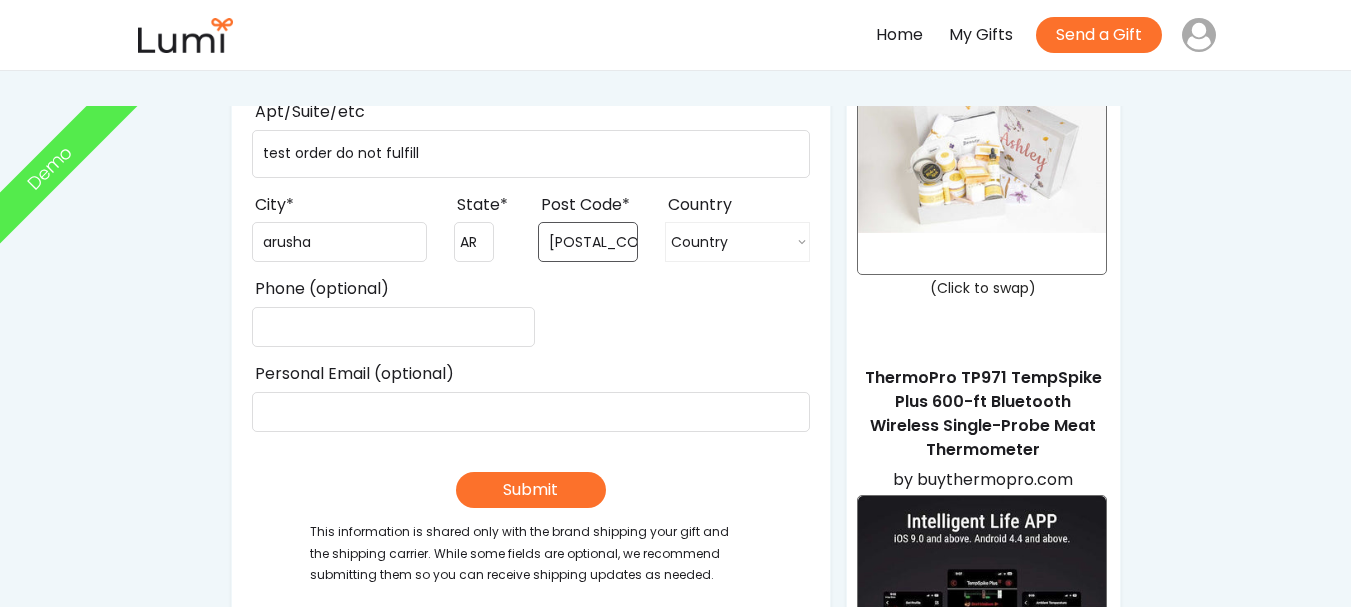 scroll, scrollTop: 267, scrollLeft: 0, axis: vertical 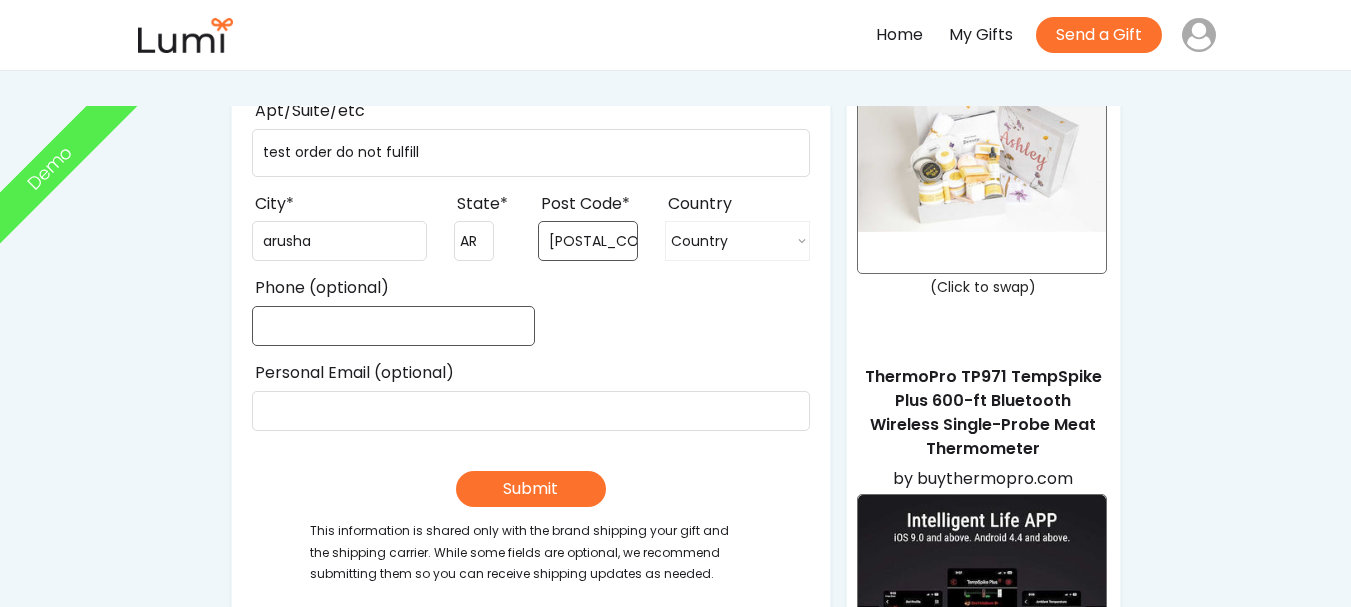 type on "23118" 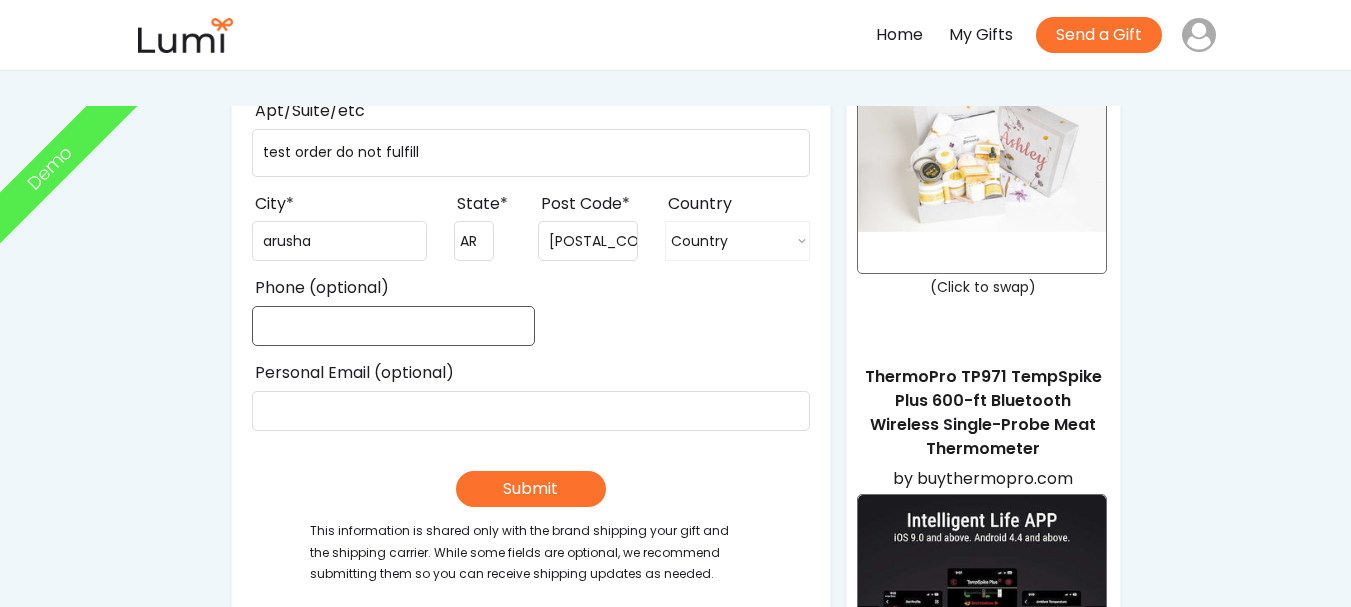click at bounding box center (393, 326) 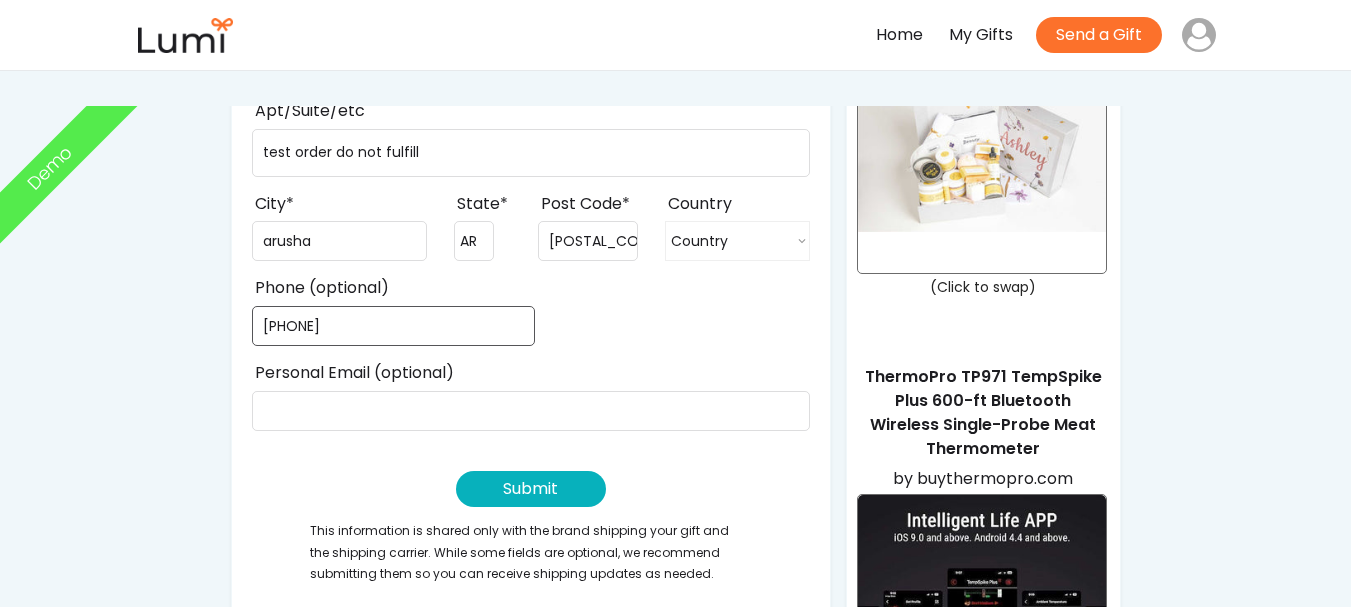 type on "(987) 866-6899" 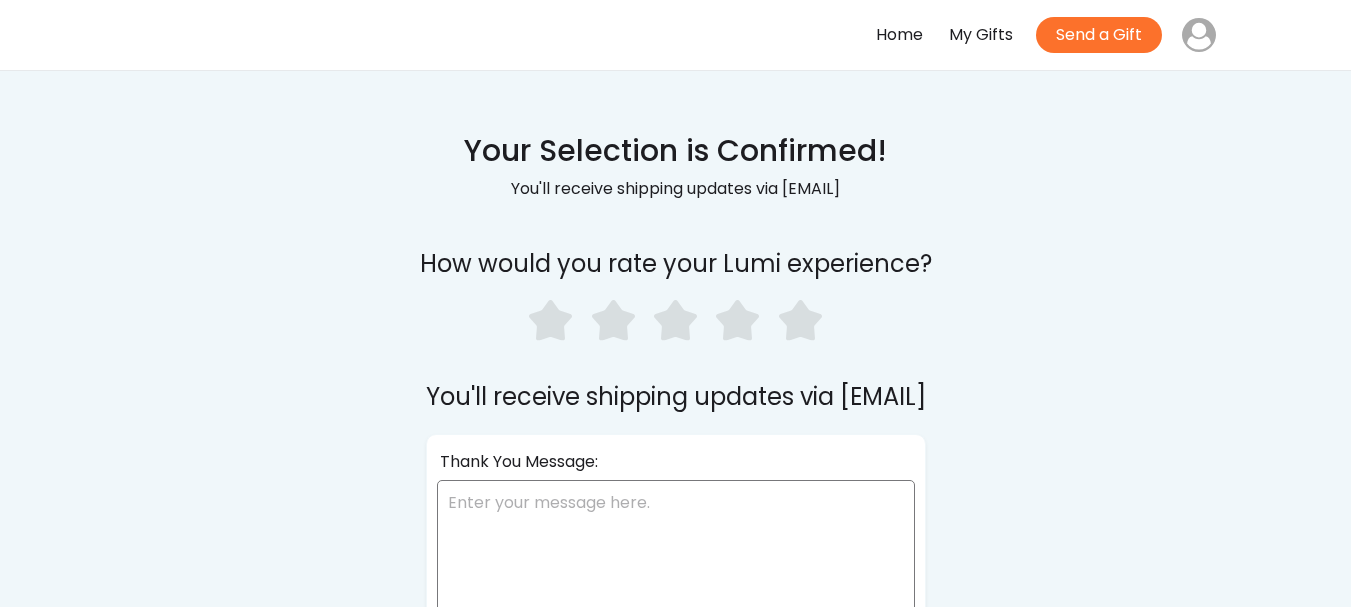 scroll, scrollTop: 0, scrollLeft: 0, axis: both 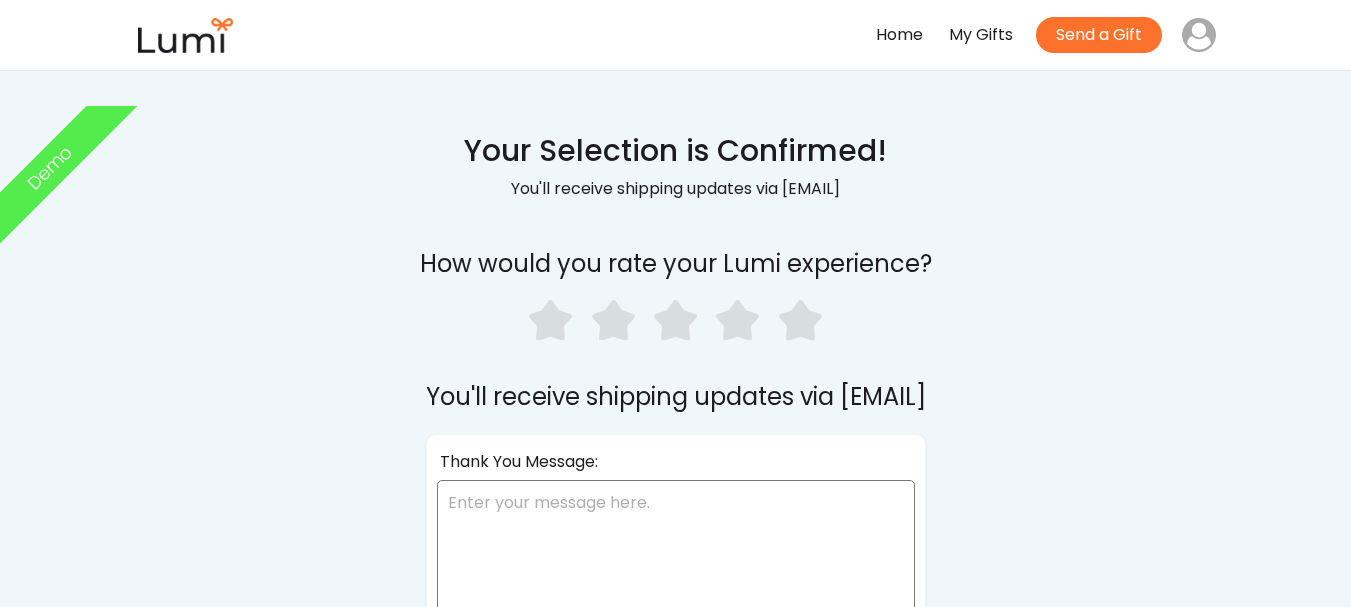 click 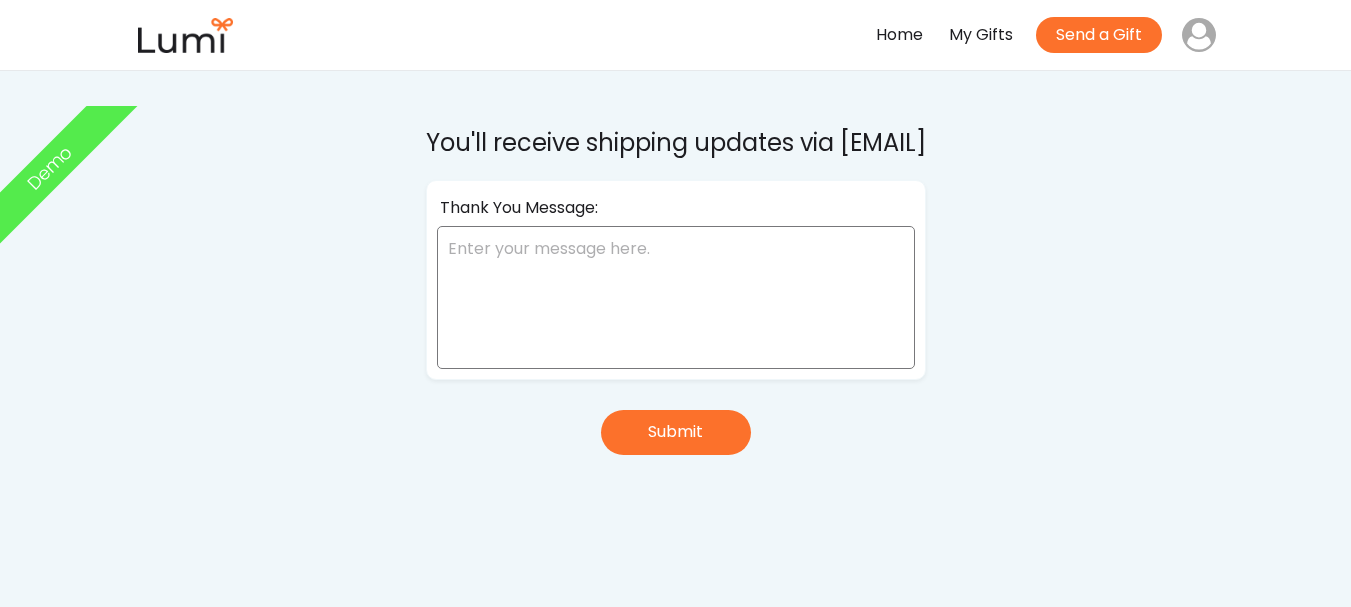scroll, scrollTop: 257, scrollLeft: 0, axis: vertical 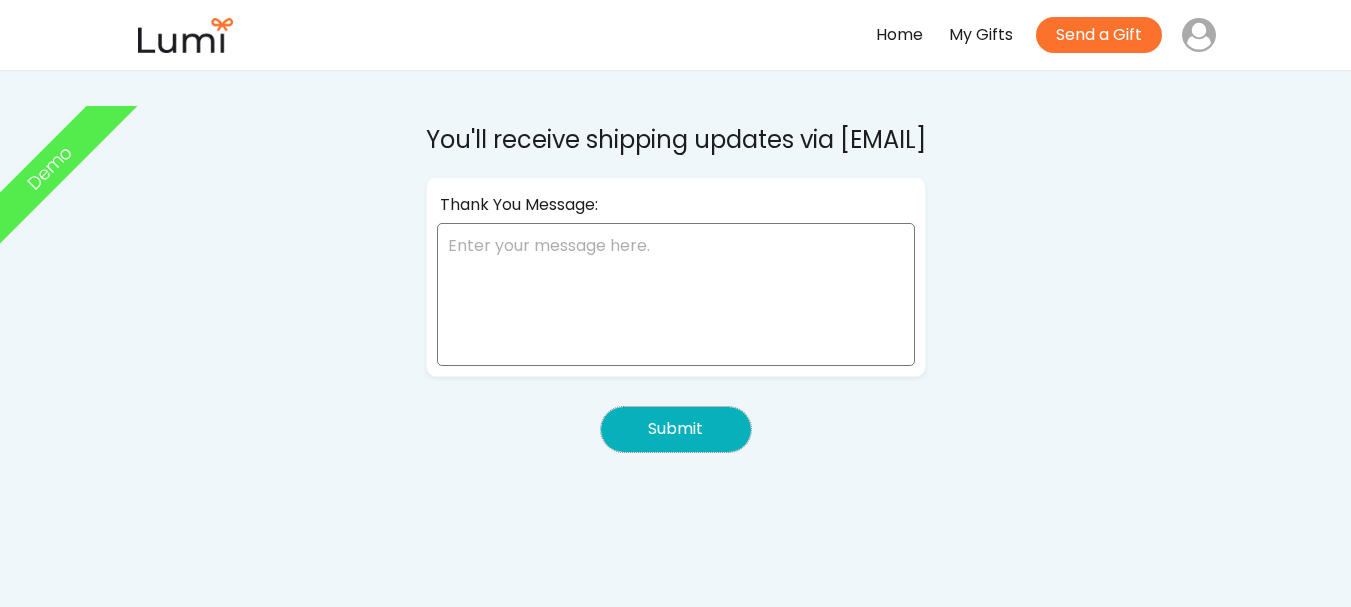 click on "Submit" at bounding box center [676, 429] 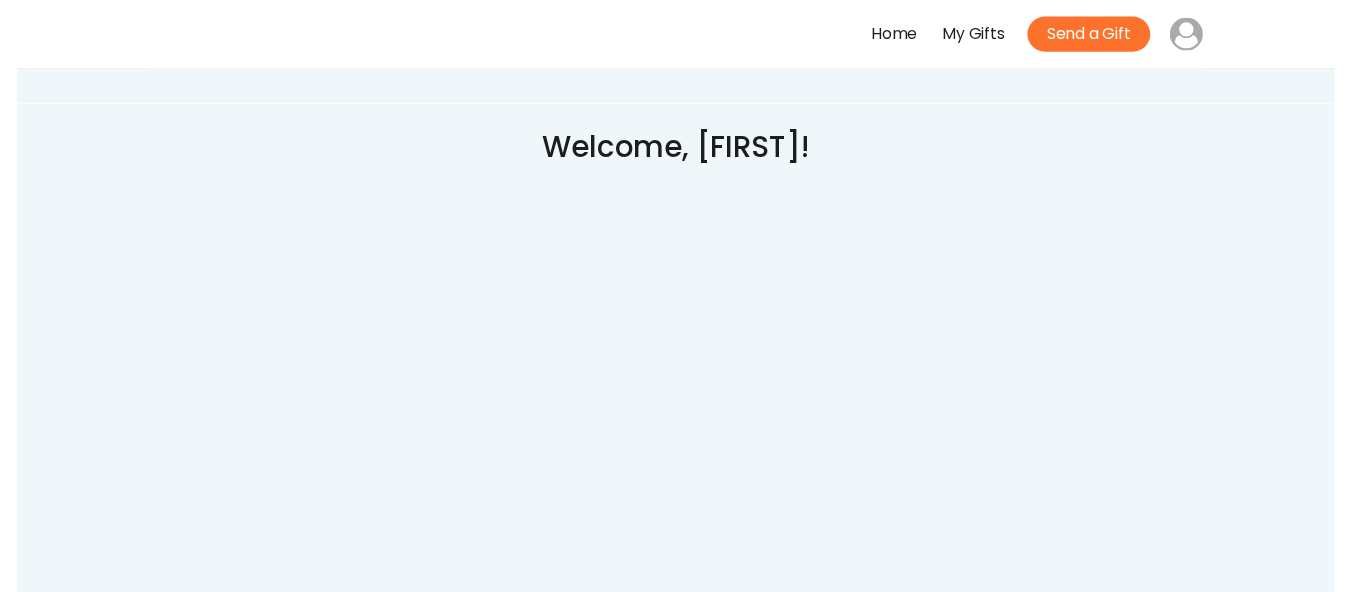 scroll, scrollTop: 0, scrollLeft: 0, axis: both 